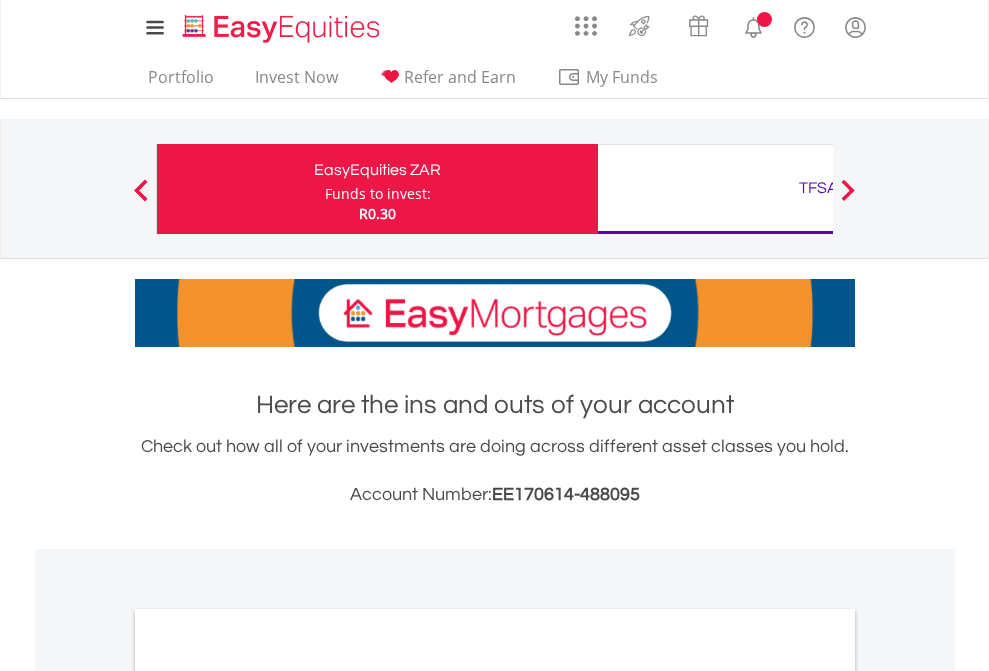 scroll, scrollTop: 0, scrollLeft: 0, axis: both 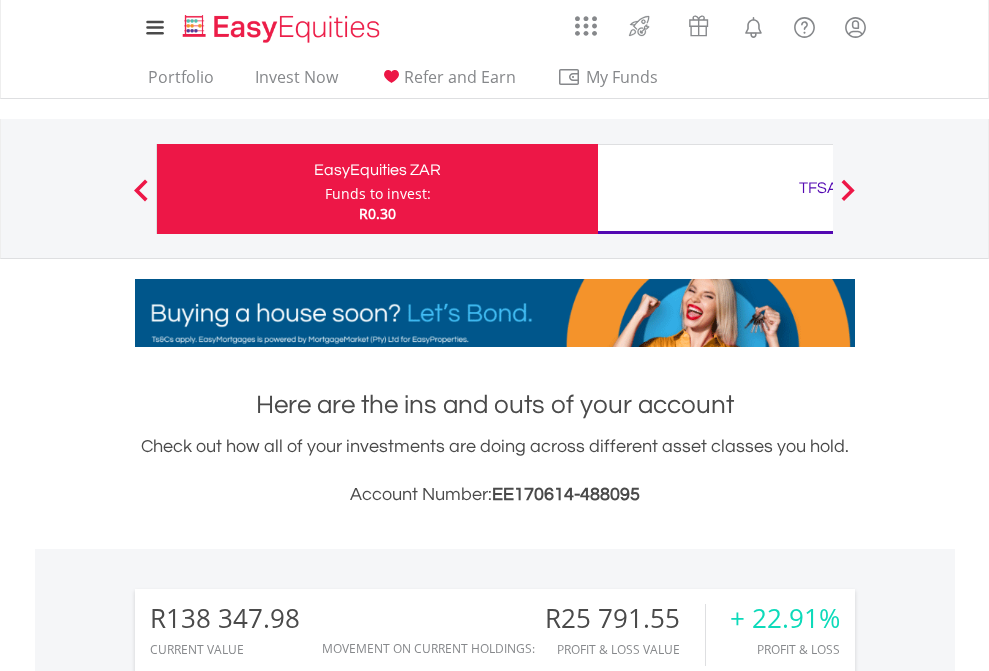 click on "Funds to invest:" at bounding box center [378, 194] 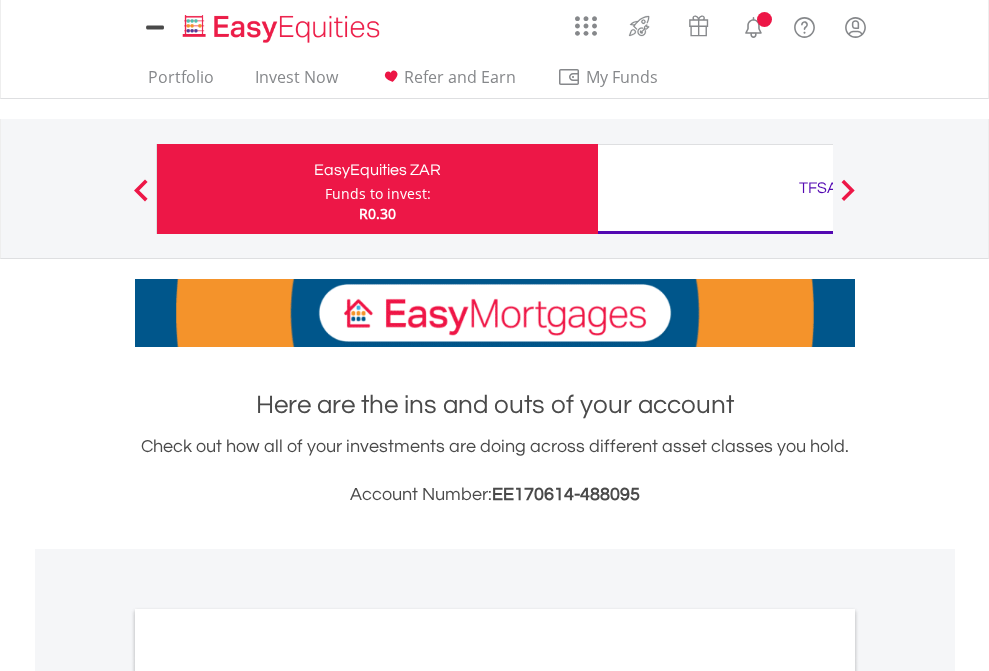 scroll, scrollTop: 0, scrollLeft: 0, axis: both 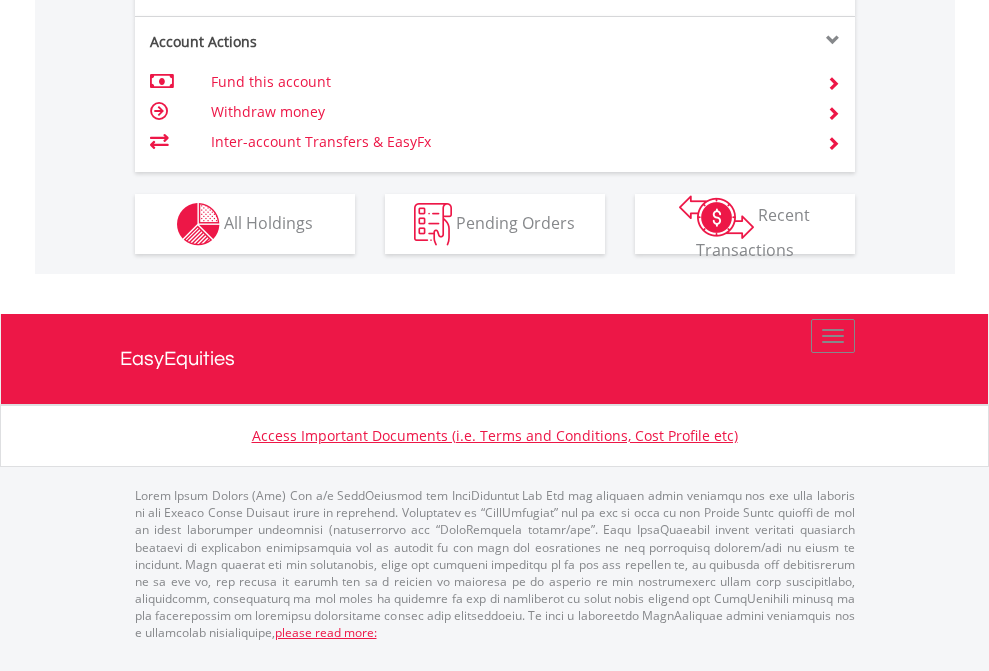 click on "Investment types" at bounding box center [706, -337] 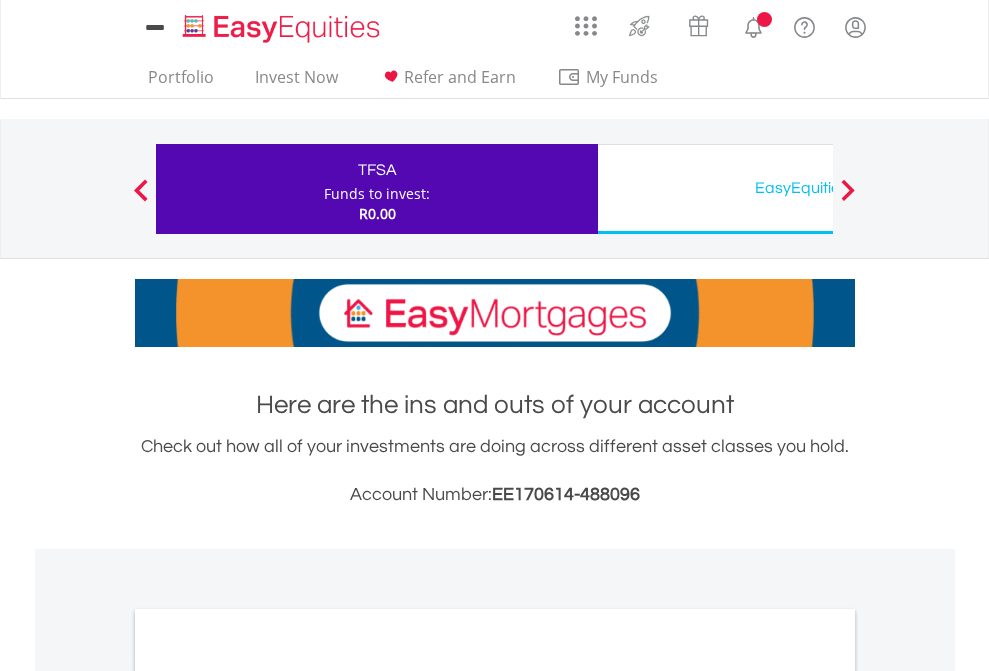 scroll, scrollTop: 0, scrollLeft: 0, axis: both 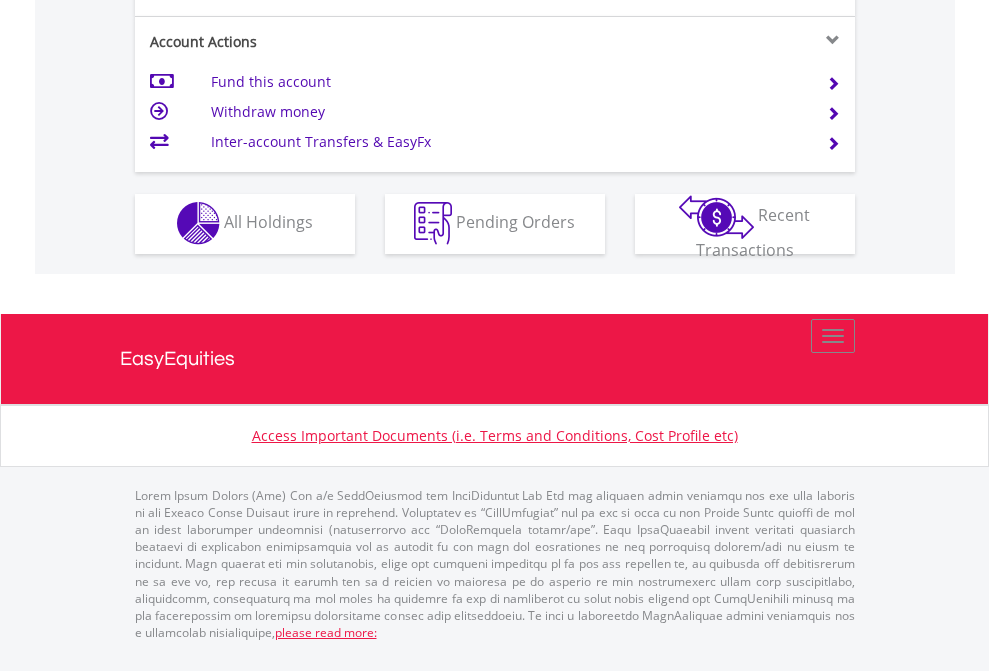 click on "Investment types" at bounding box center [706, -353] 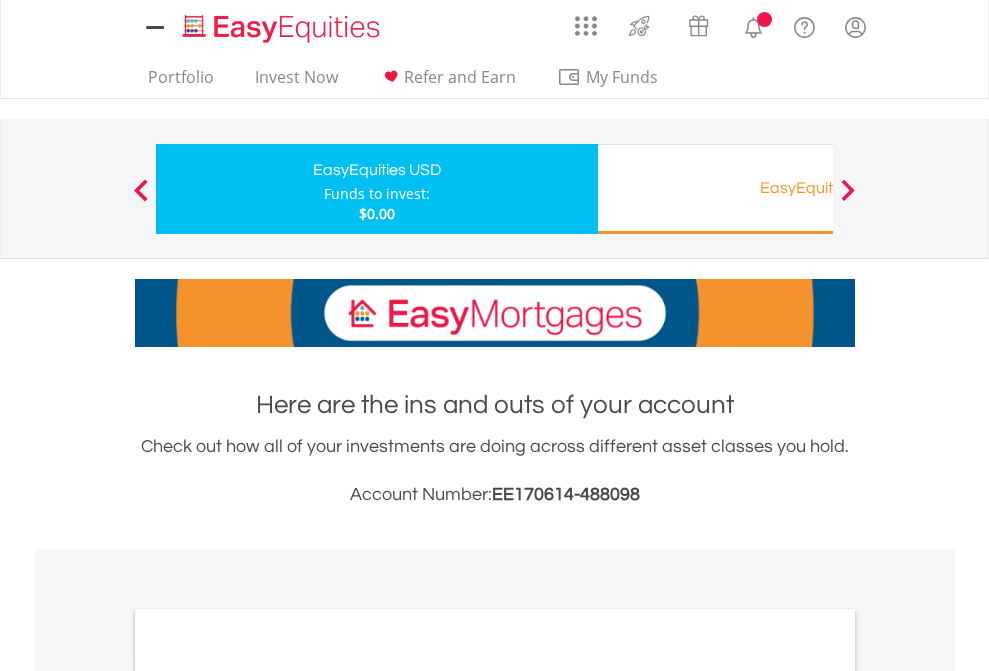 scroll, scrollTop: 0, scrollLeft: 0, axis: both 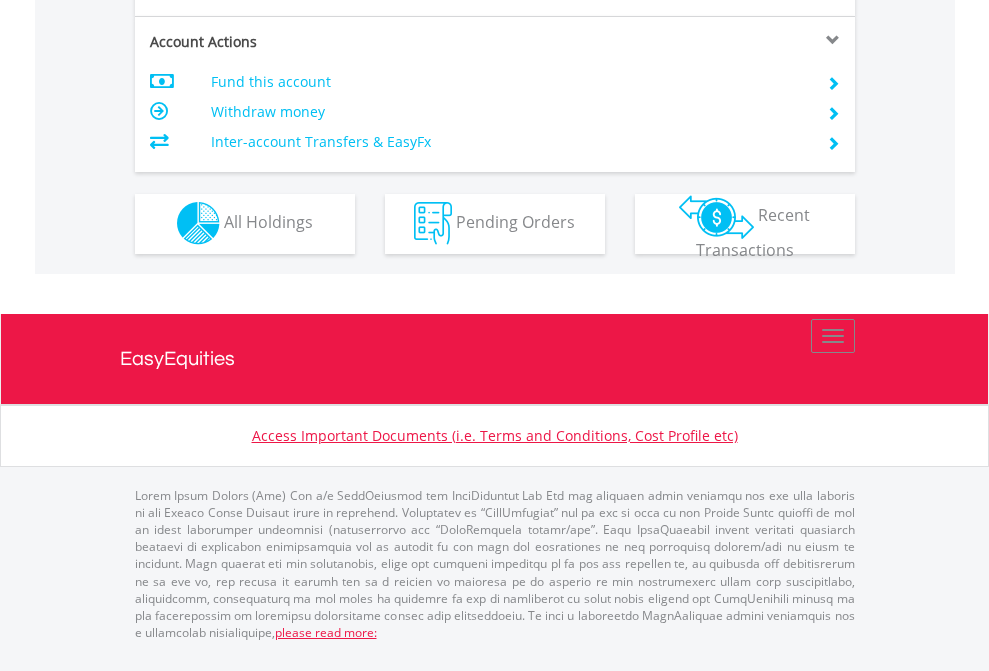 click on "Investment types" at bounding box center [706, -353] 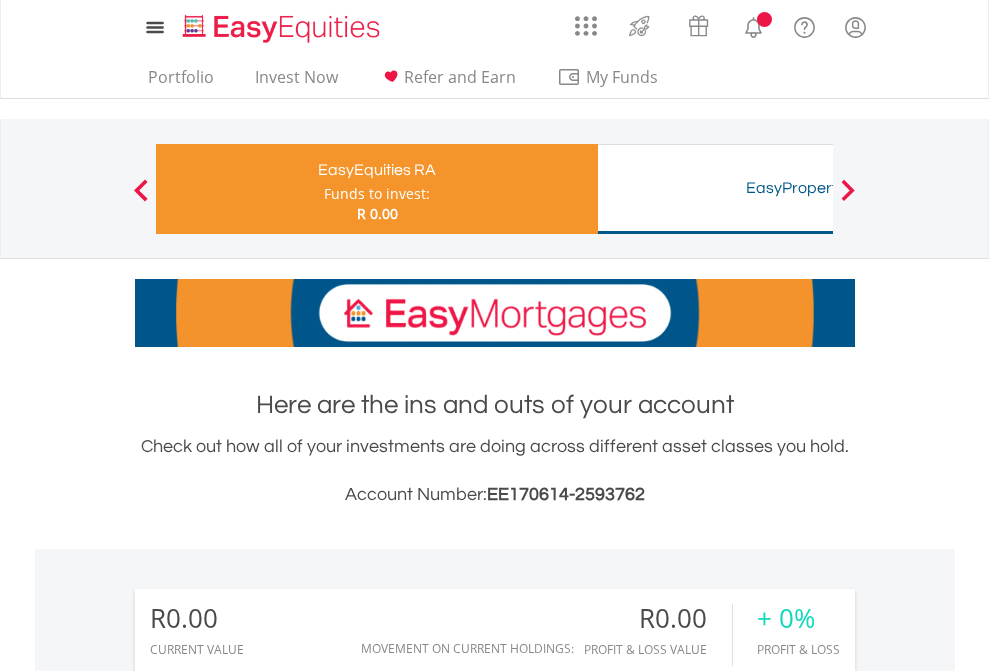 scroll, scrollTop: 0, scrollLeft: 0, axis: both 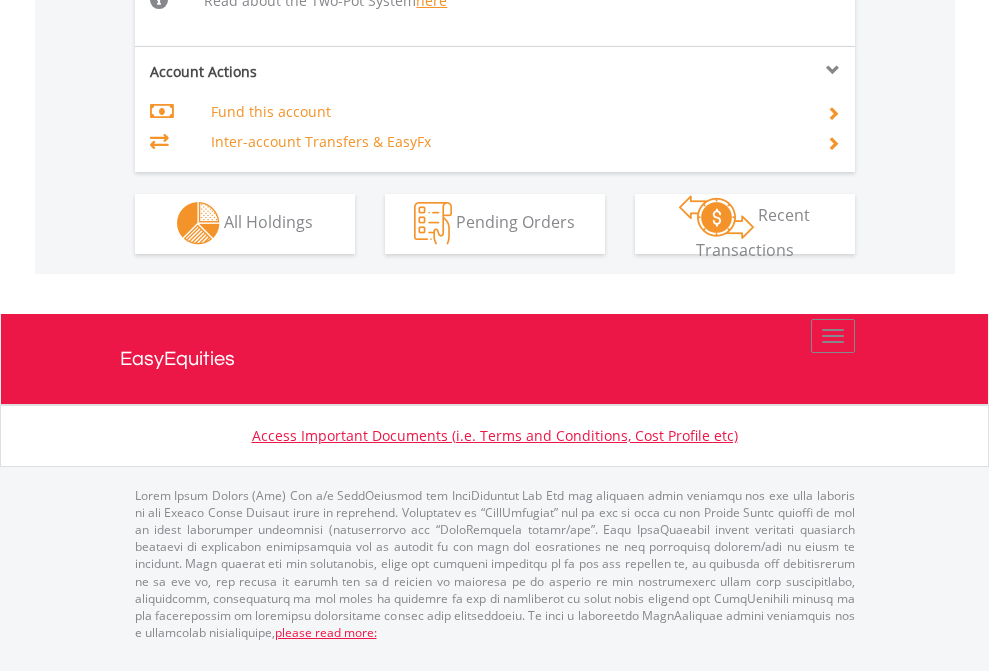 click on "Investment types" at bounding box center [706, -534] 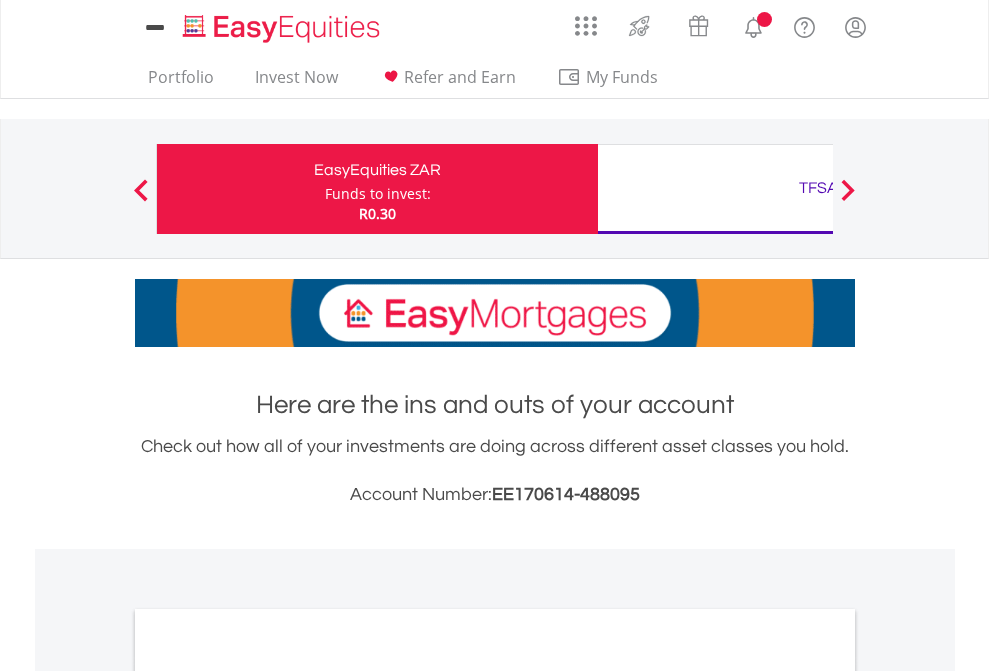 scroll, scrollTop: 0, scrollLeft: 0, axis: both 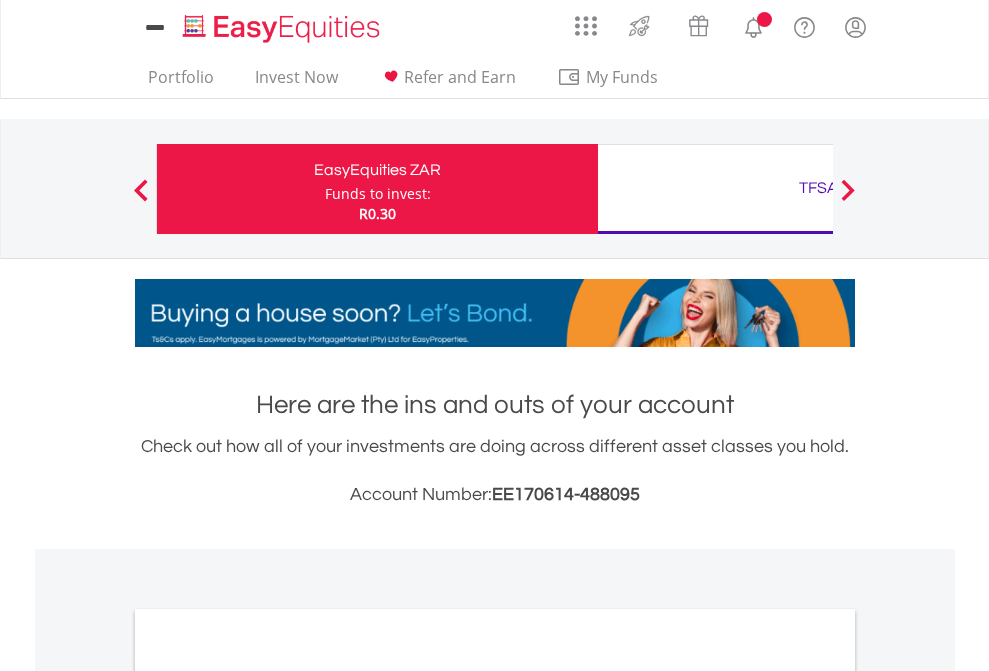 click on "All Holdings" at bounding box center (268, 1096) 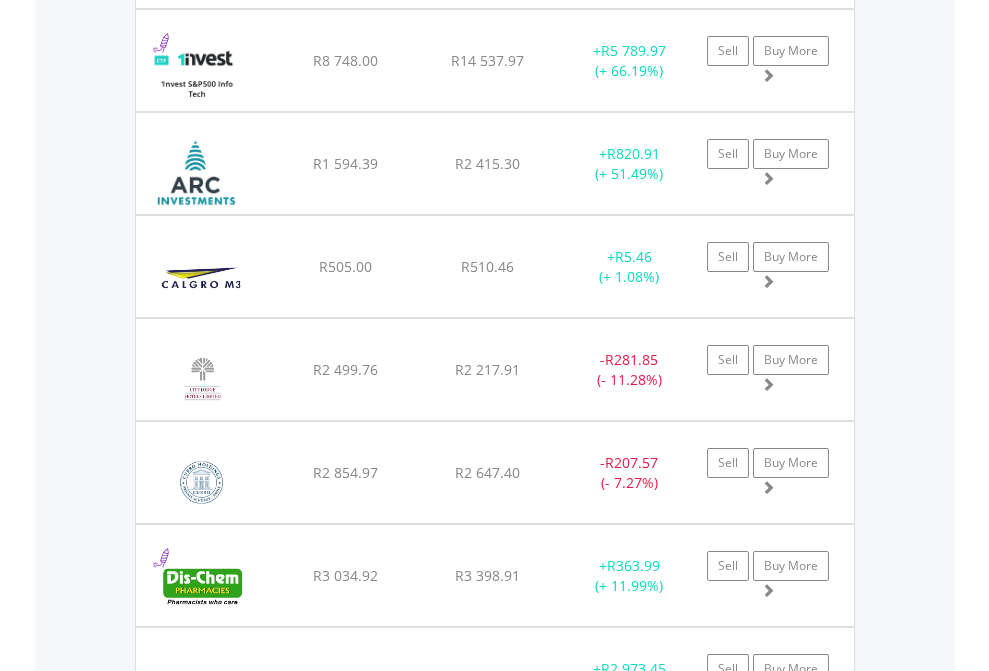 scroll, scrollTop: 2305, scrollLeft: 0, axis: vertical 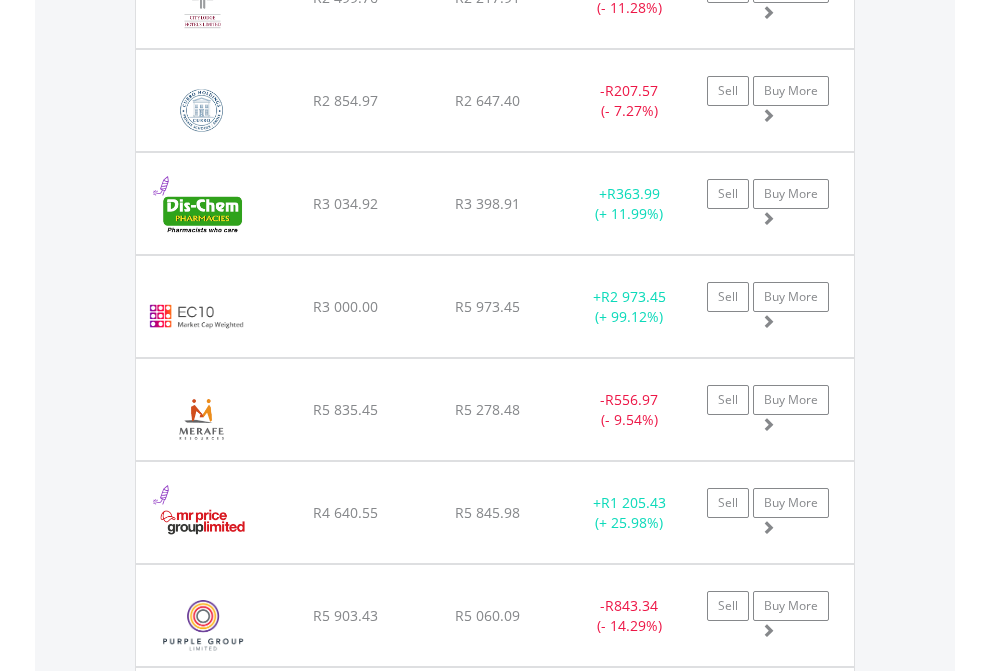 click on "TFSA" at bounding box center [818, -2117] 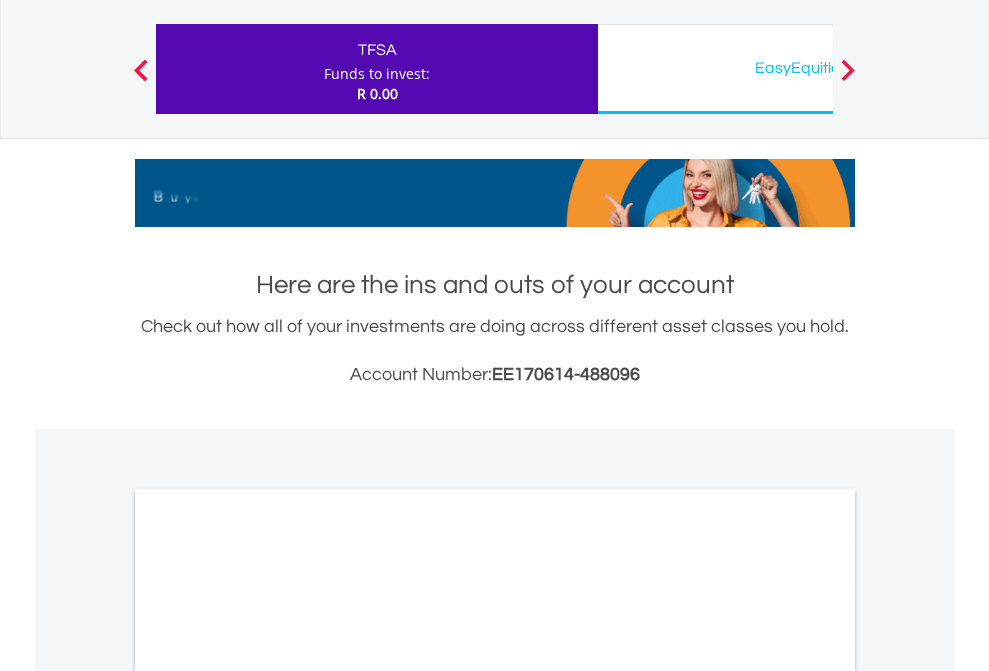 click on "All Holdings" at bounding box center [268, 976] 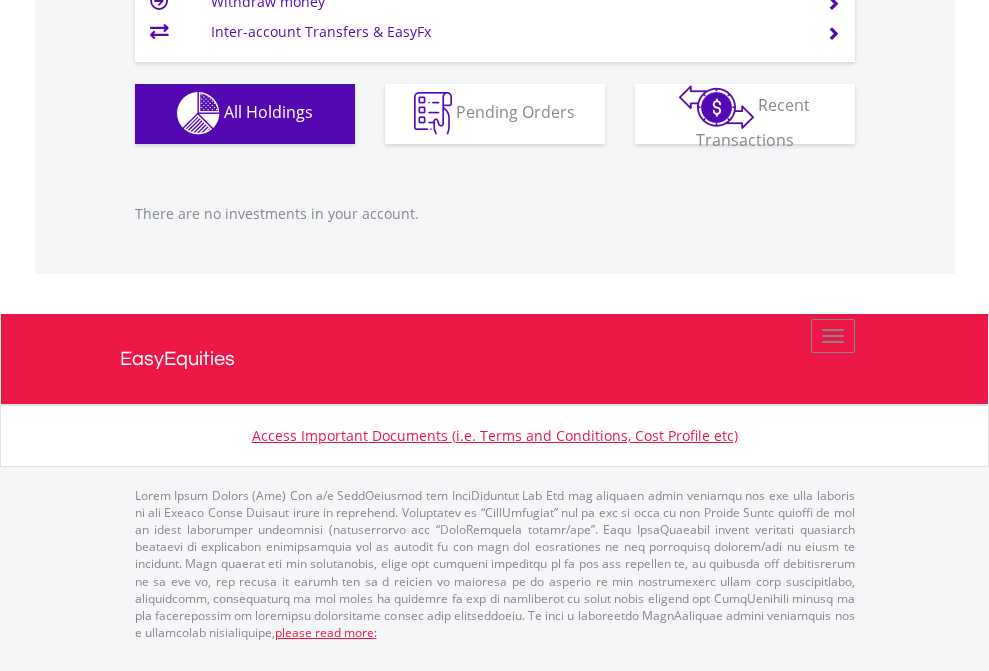 scroll, scrollTop: 1980, scrollLeft: 0, axis: vertical 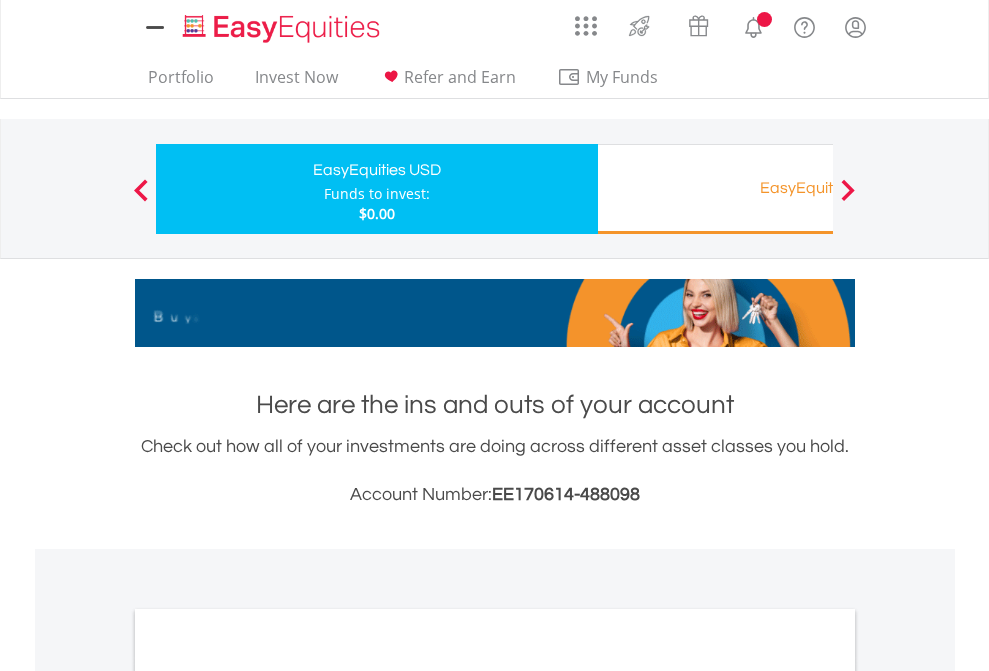 click on "All Holdings" at bounding box center [268, 1096] 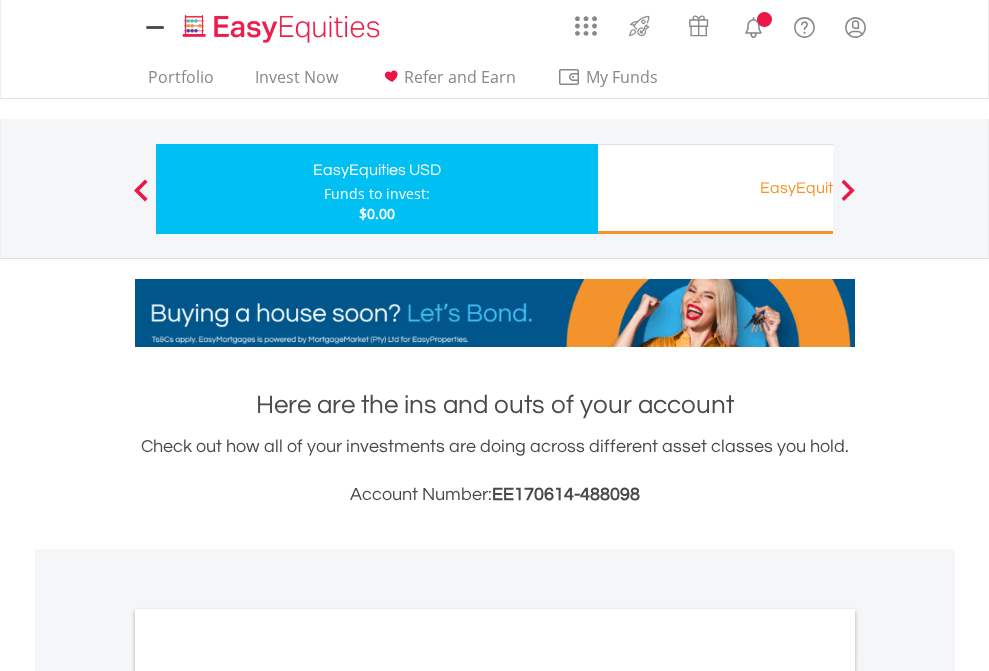 scroll, scrollTop: 1202, scrollLeft: 0, axis: vertical 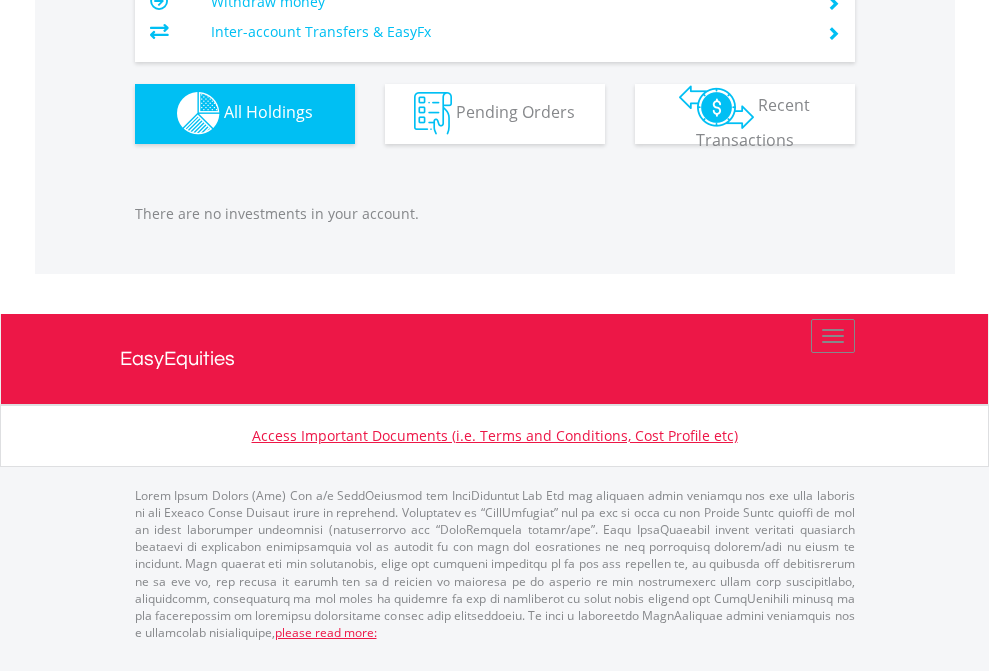 click on "EasyEquities RA" at bounding box center [818, -1142] 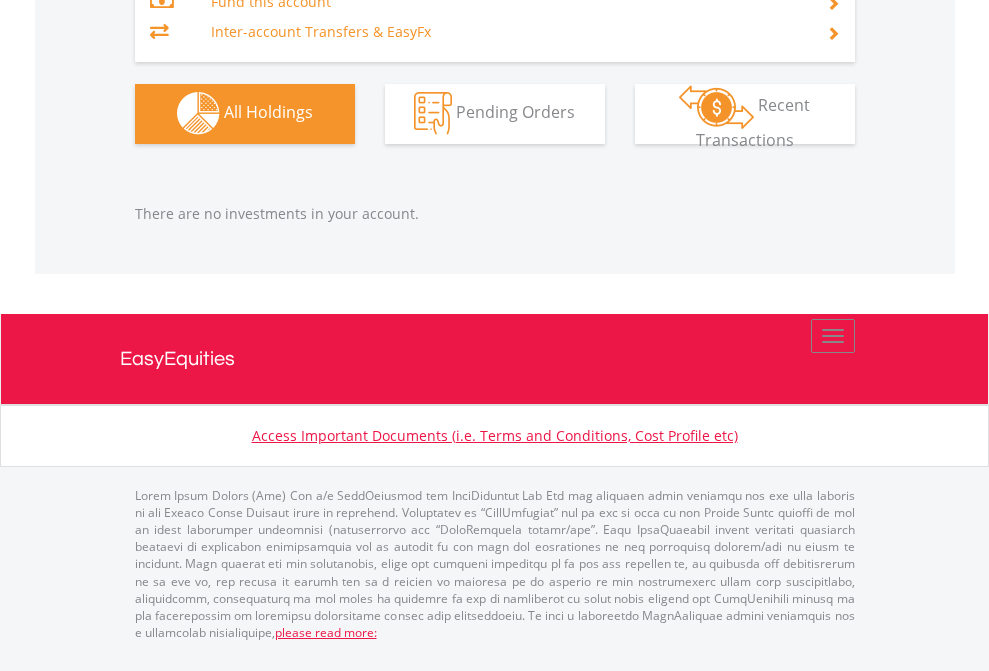 scroll, scrollTop: 2097, scrollLeft: 0, axis: vertical 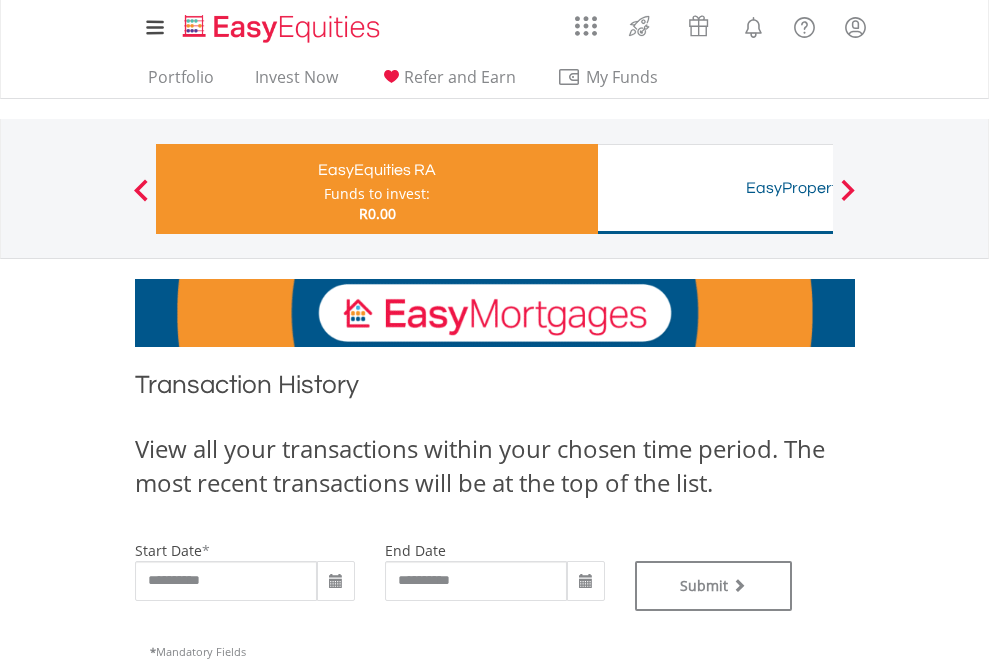 type on "**********" 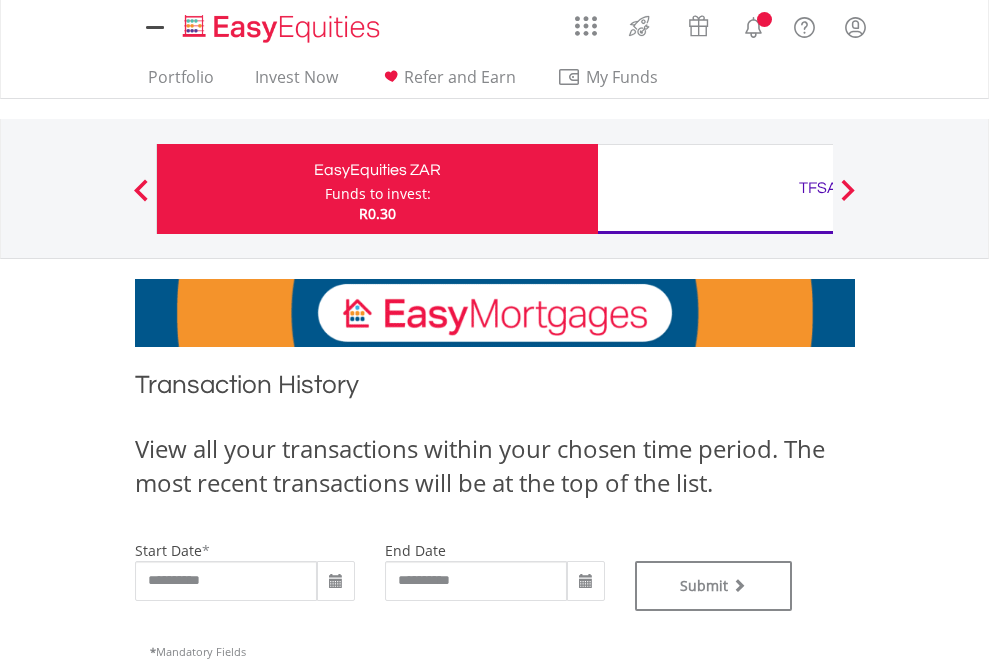 scroll, scrollTop: 0, scrollLeft: 0, axis: both 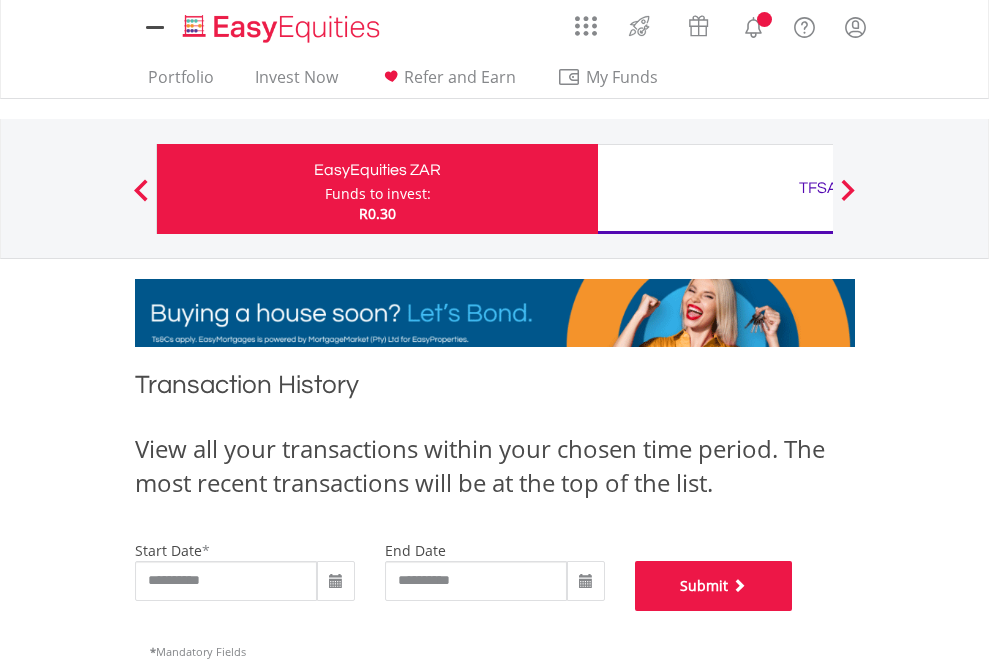 click on "Submit" at bounding box center [714, 586] 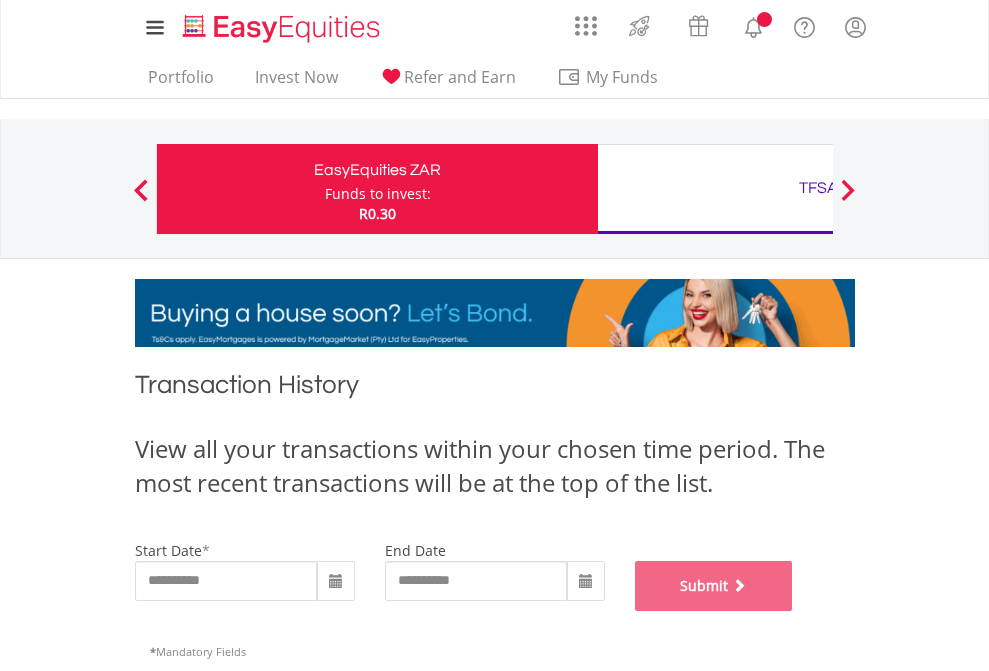 scroll, scrollTop: 811, scrollLeft: 0, axis: vertical 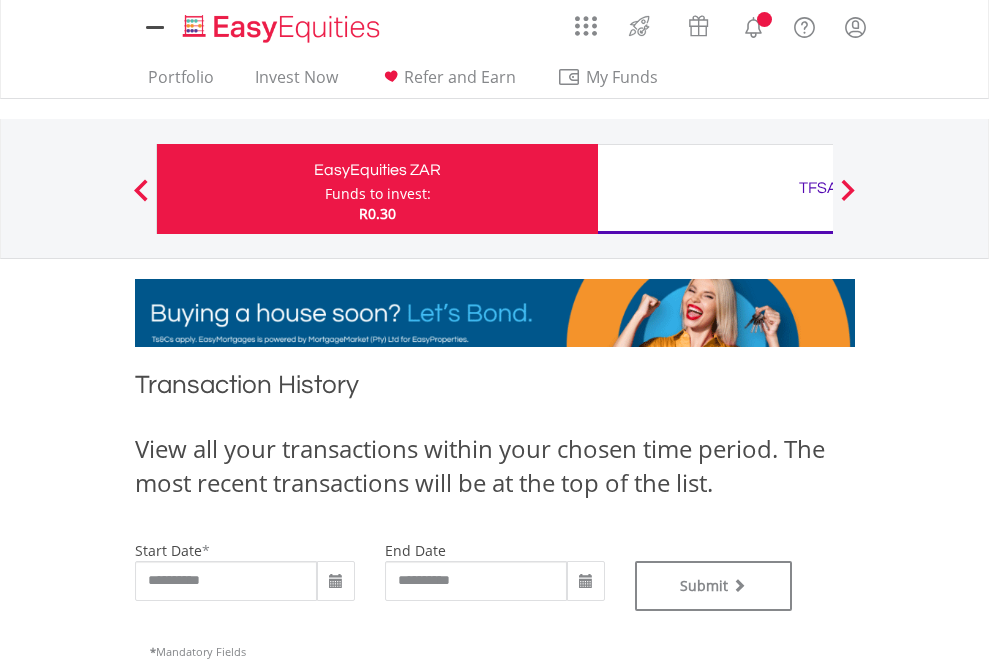 click on "TFSA" at bounding box center (818, 188) 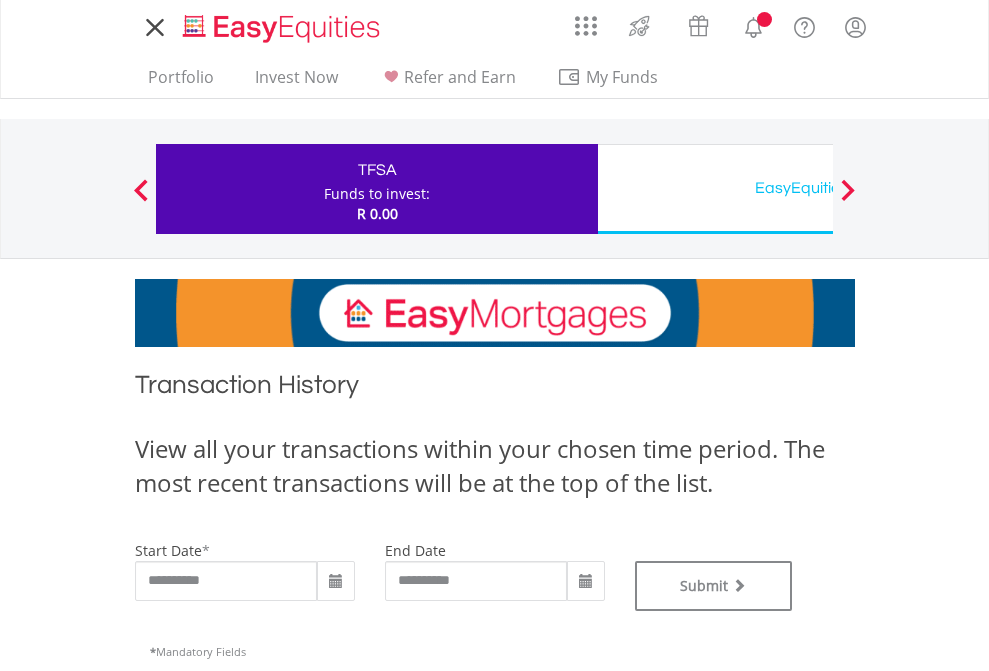 scroll, scrollTop: 0, scrollLeft: 0, axis: both 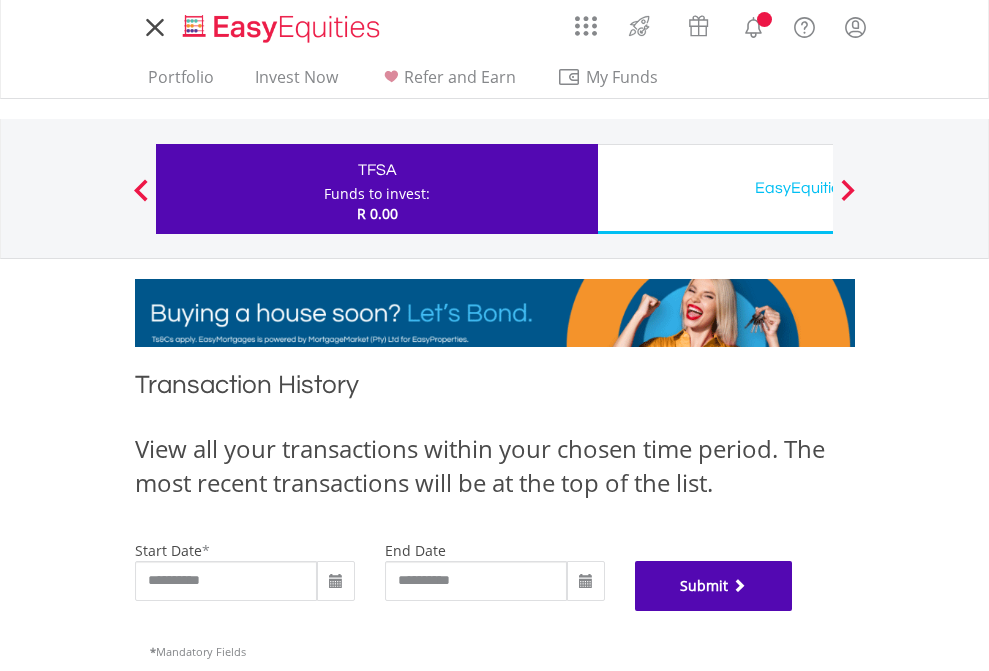 click on "Submit" at bounding box center [714, 586] 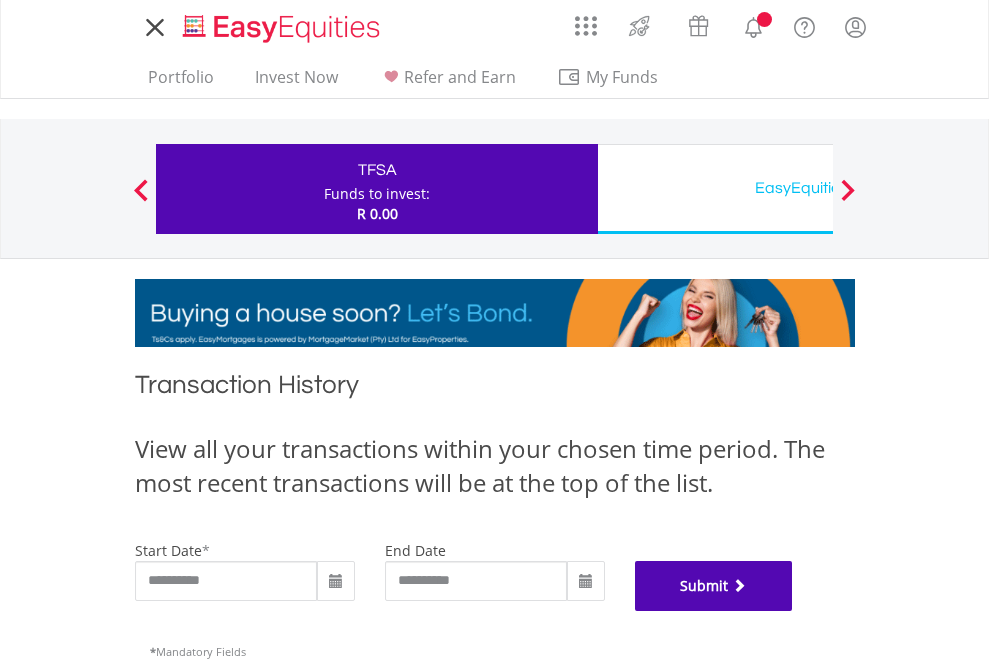 scroll, scrollTop: 811, scrollLeft: 0, axis: vertical 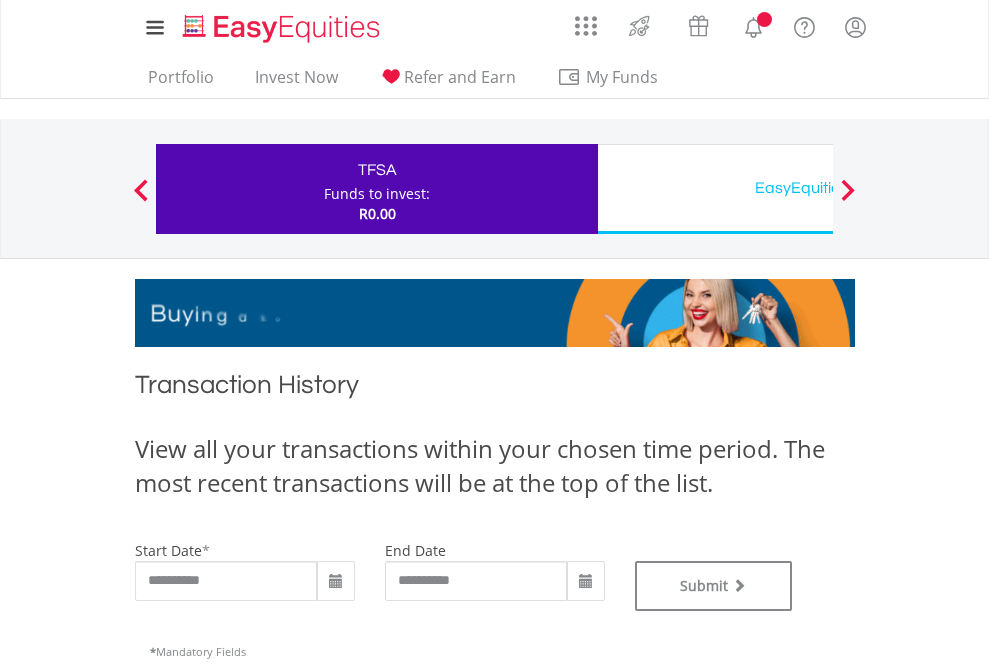 click on "EasyEquities USD" at bounding box center (818, 188) 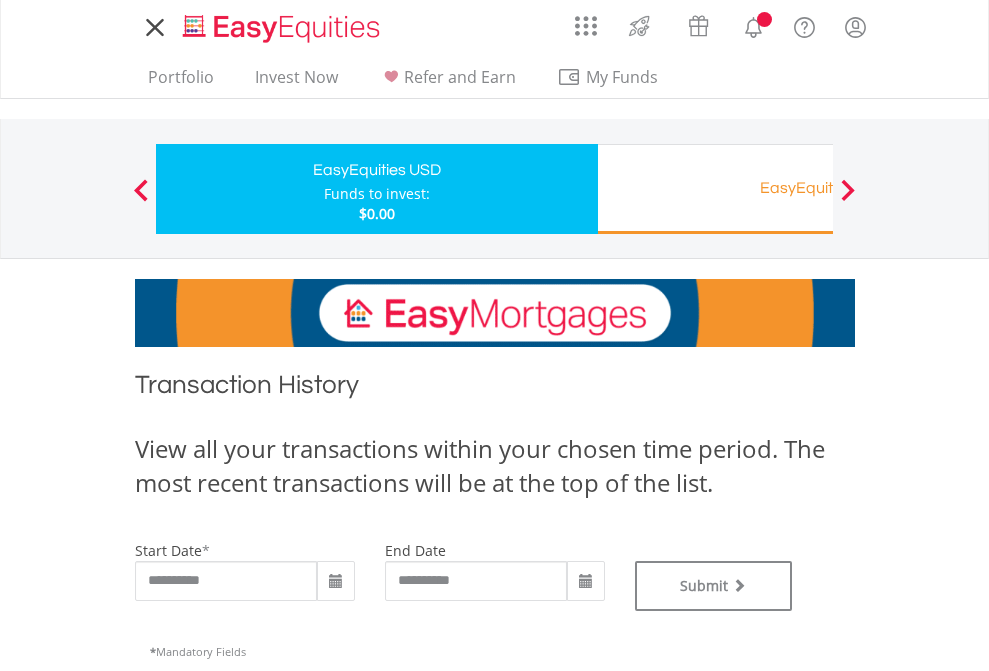scroll, scrollTop: 0, scrollLeft: 0, axis: both 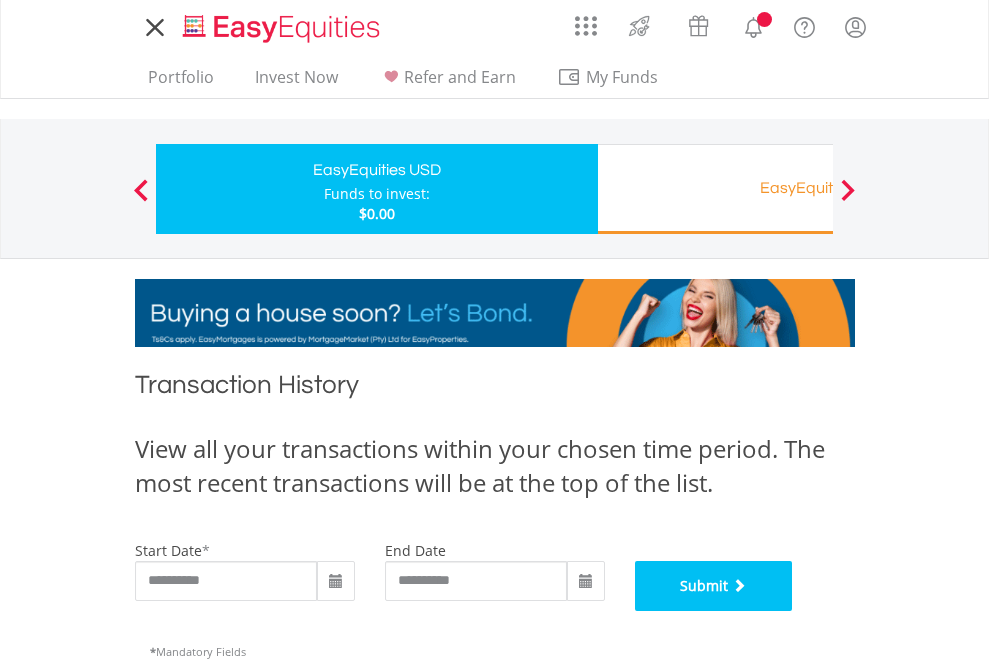 click on "Submit" at bounding box center [714, 586] 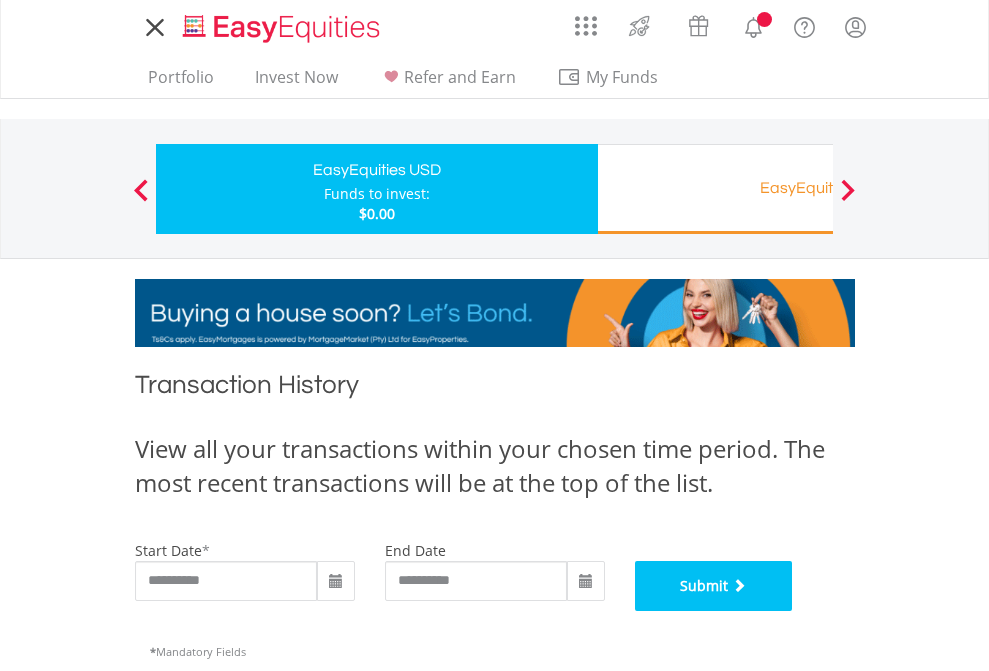 scroll, scrollTop: 811, scrollLeft: 0, axis: vertical 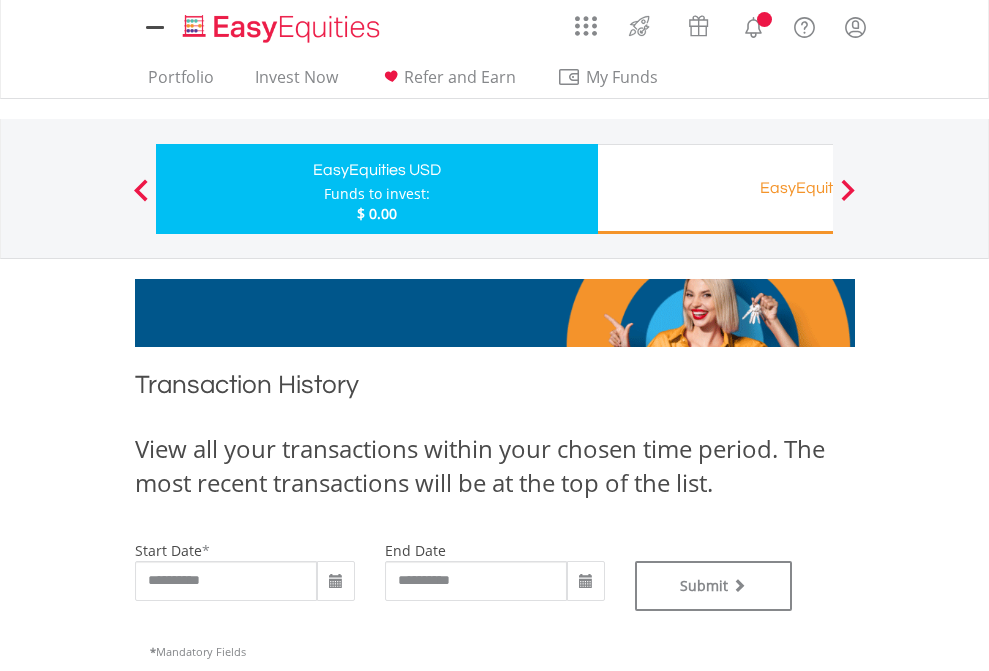 click on "EasyEquities RA" at bounding box center (818, 188) 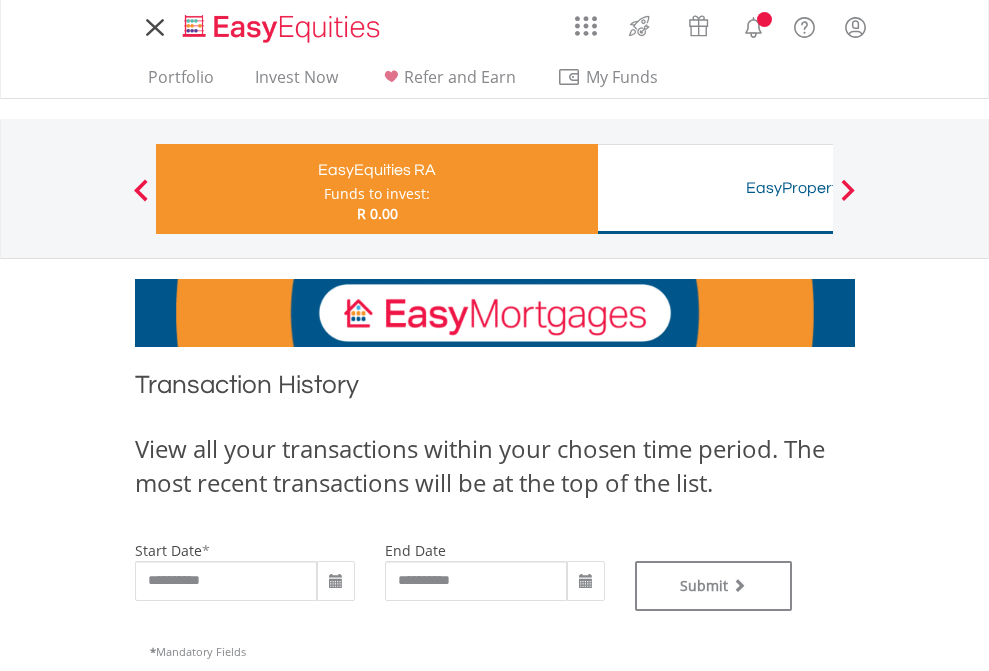 scroll, scrollTop: 0, scrollLeft: 0, axis: both 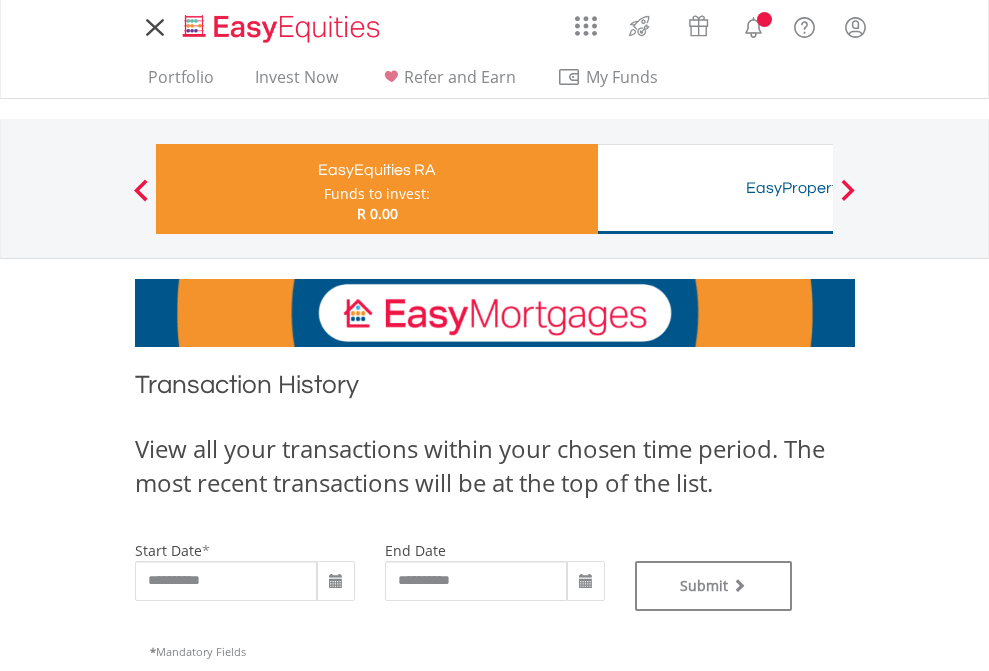 type on "**********" 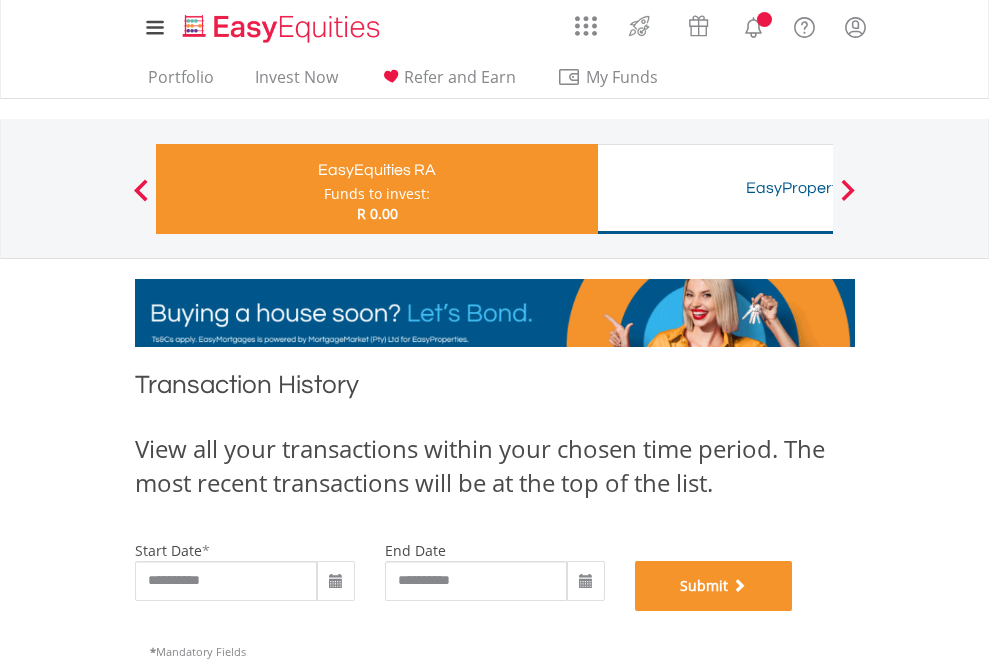click on "Submit" at bounding box center (714, 586) 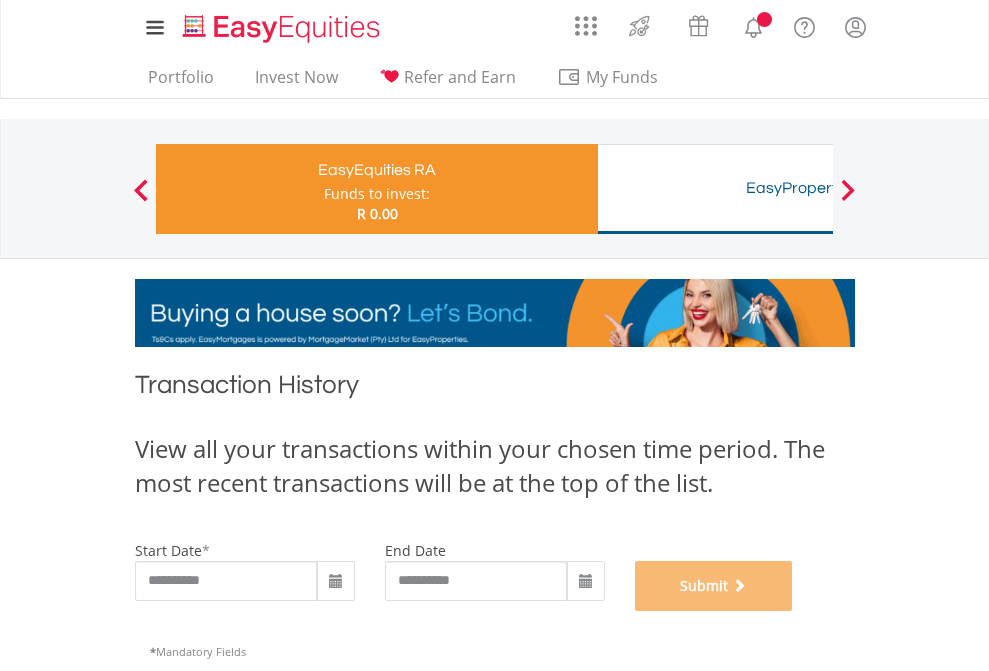 scroll, scrollTop: 811, scrollLeft: 0, axis: vertical 